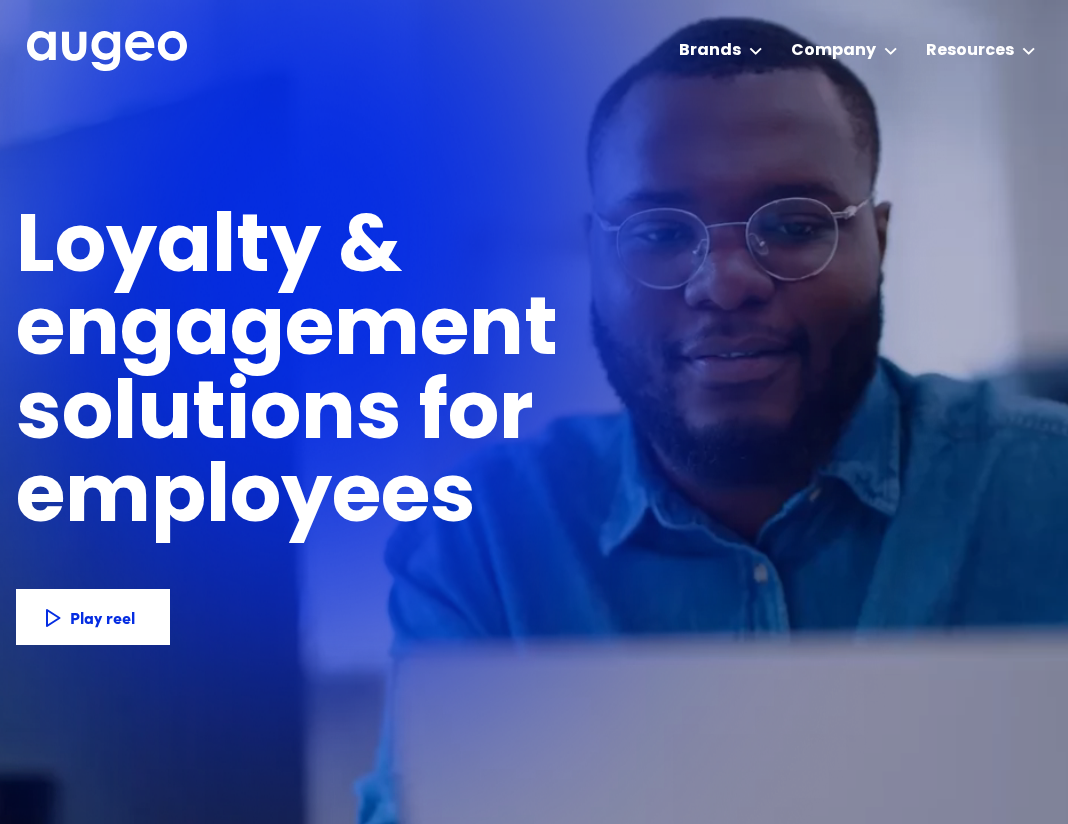 scroll, scrollTop: 0, scrollLeft: 0, axis: both 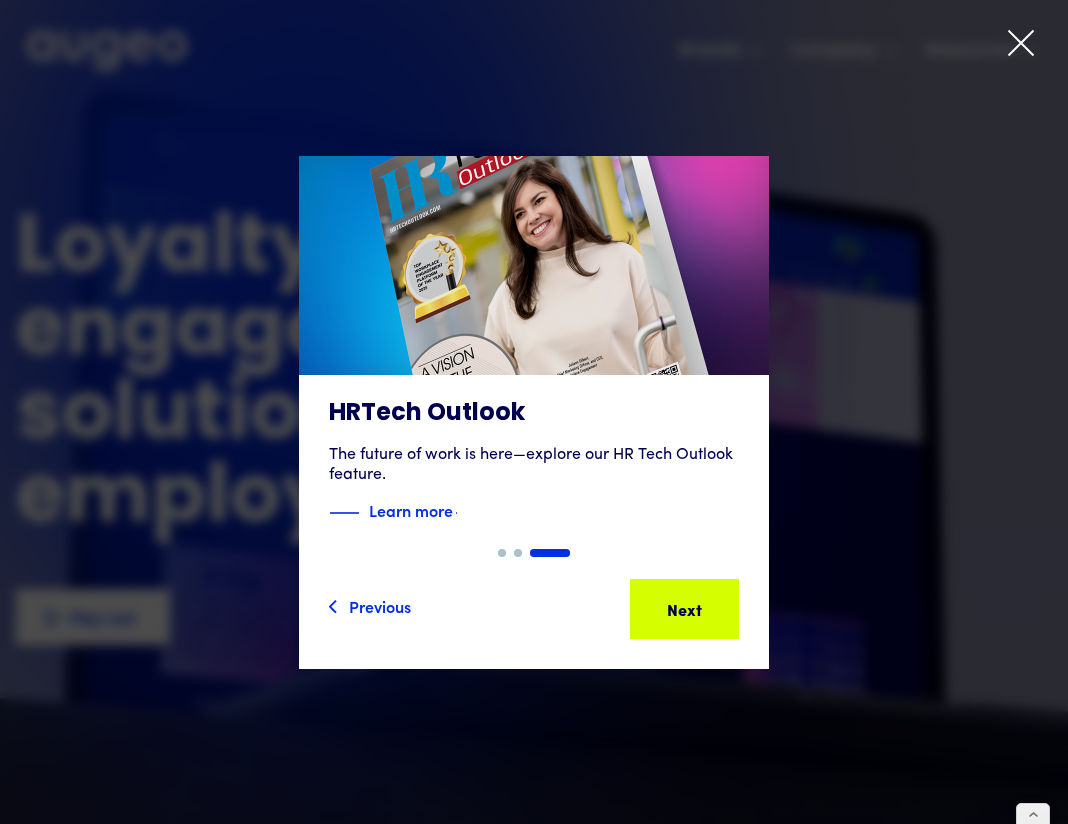 click at bounding box center (1021, 43) 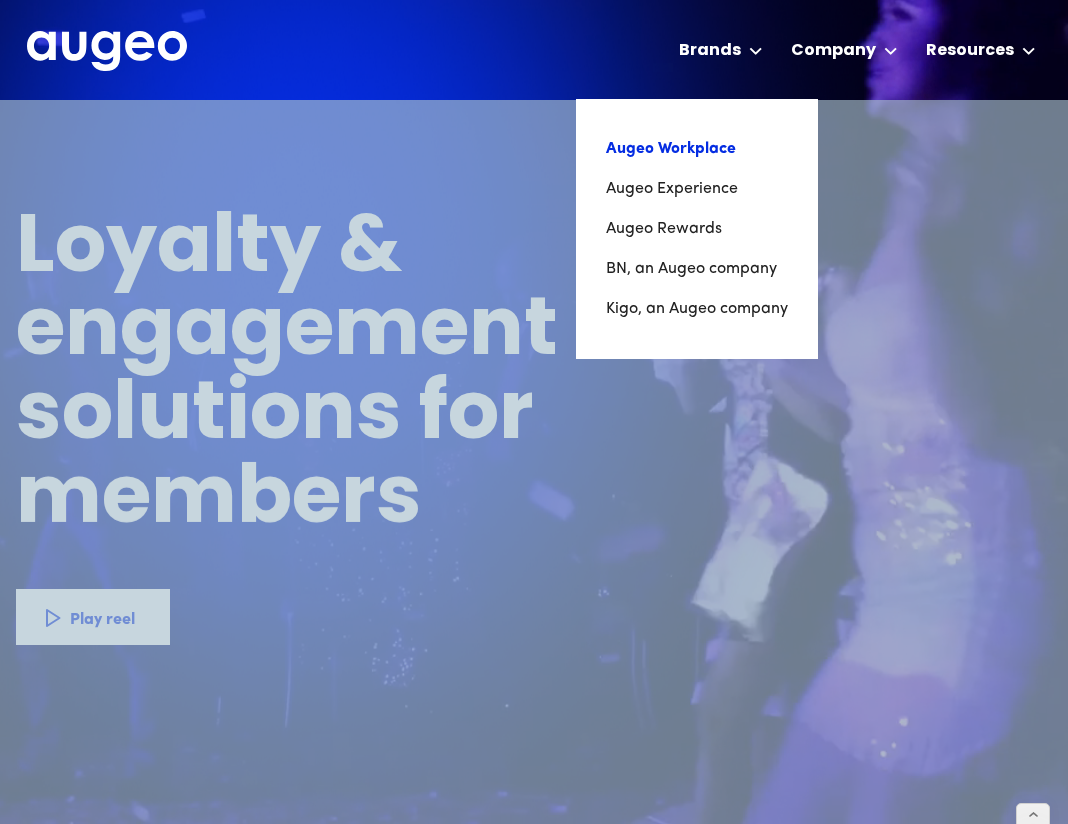 click on "Augeo Workplace" at bounding box center [697, 149] 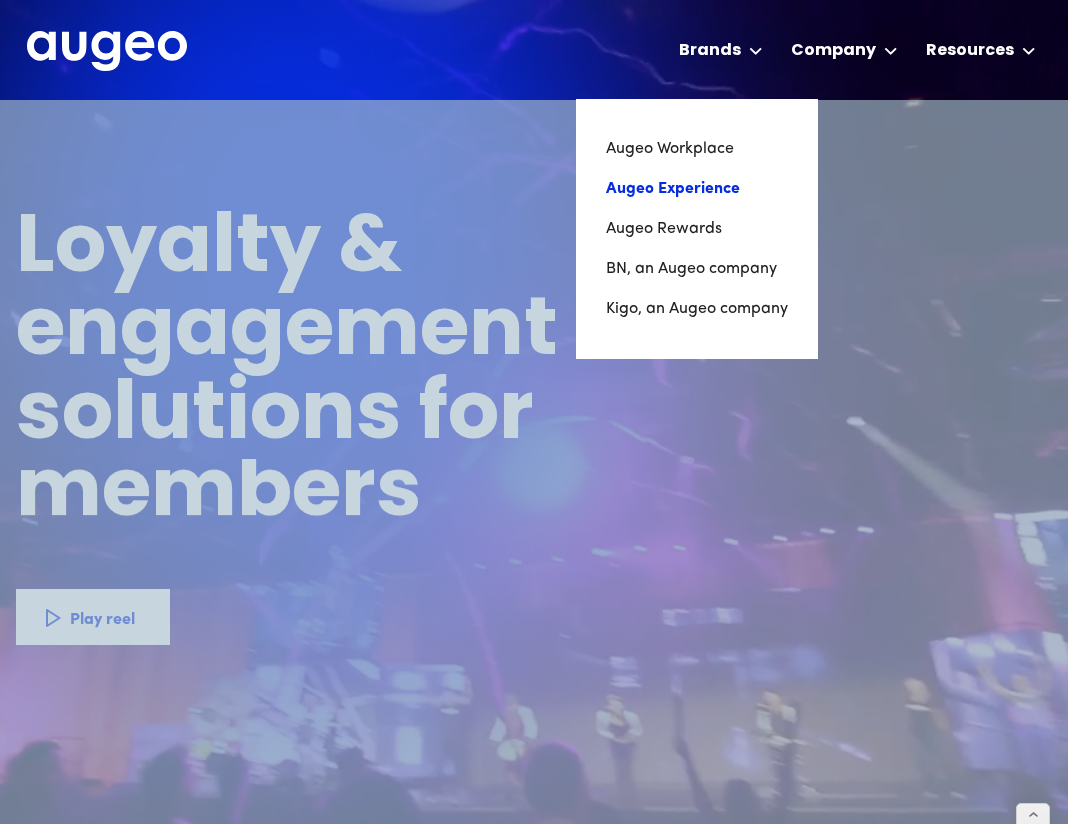 click on "Augeo Experience" at bounding box center [697, 189] 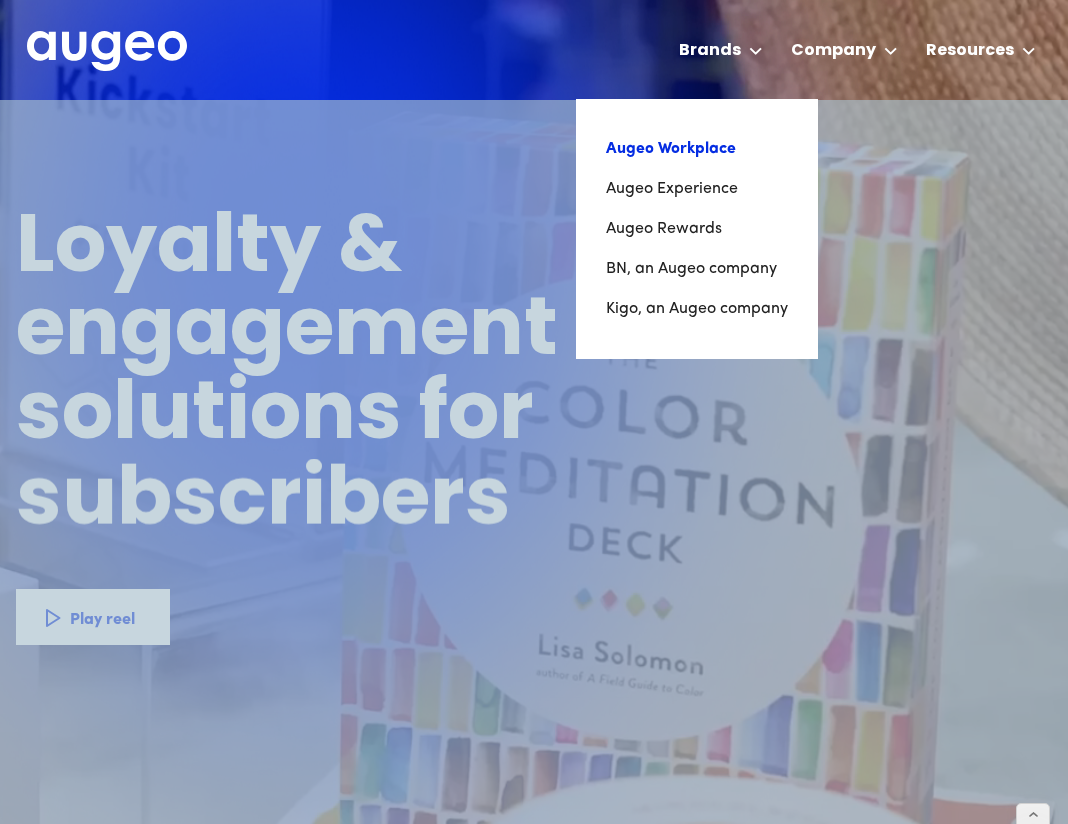 click on "Augeo Workplace" at bounding box center (697, 149) 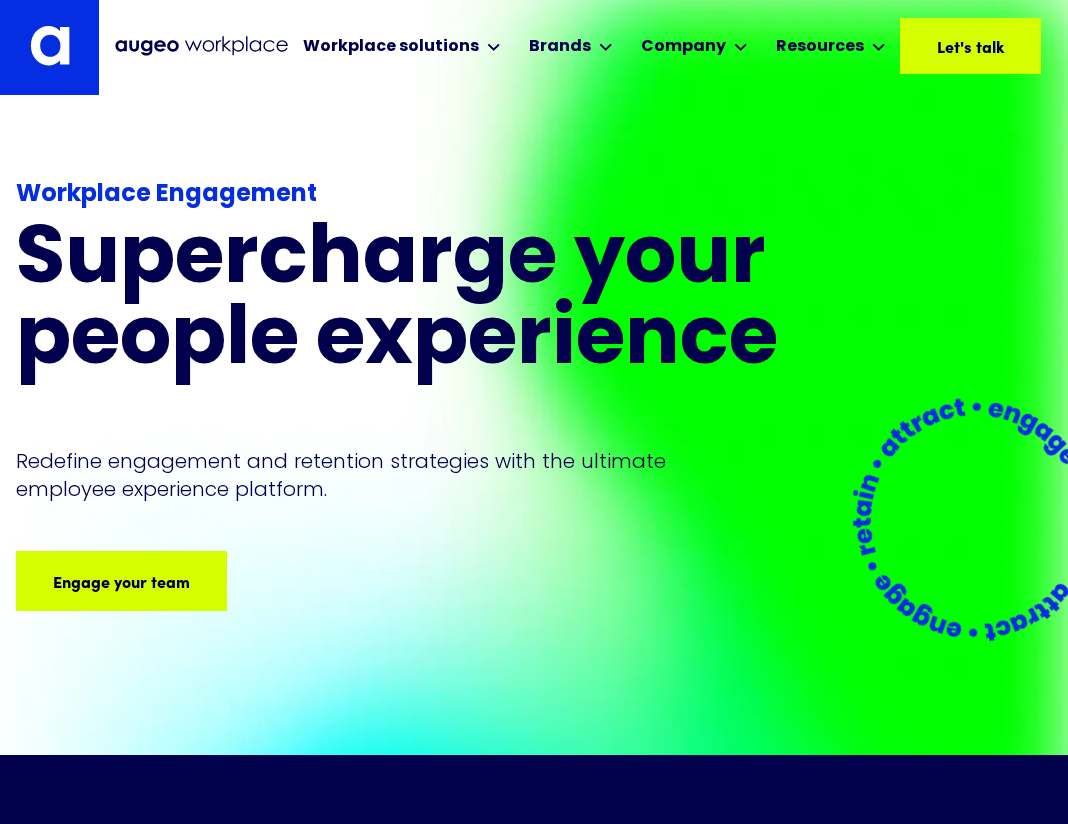 scroll, scrollTop: 69, scrollLeft: 0, axis: vertical 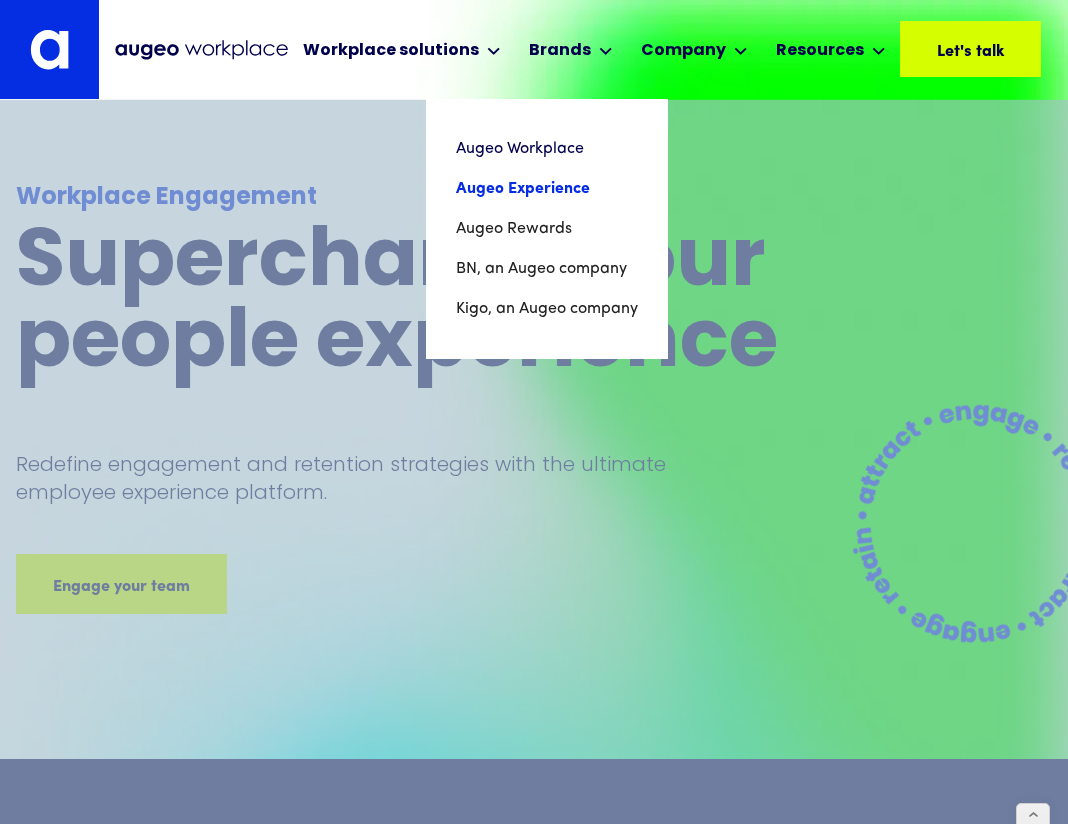 click on "Augeo Experience" at bounding box center (547, 189) 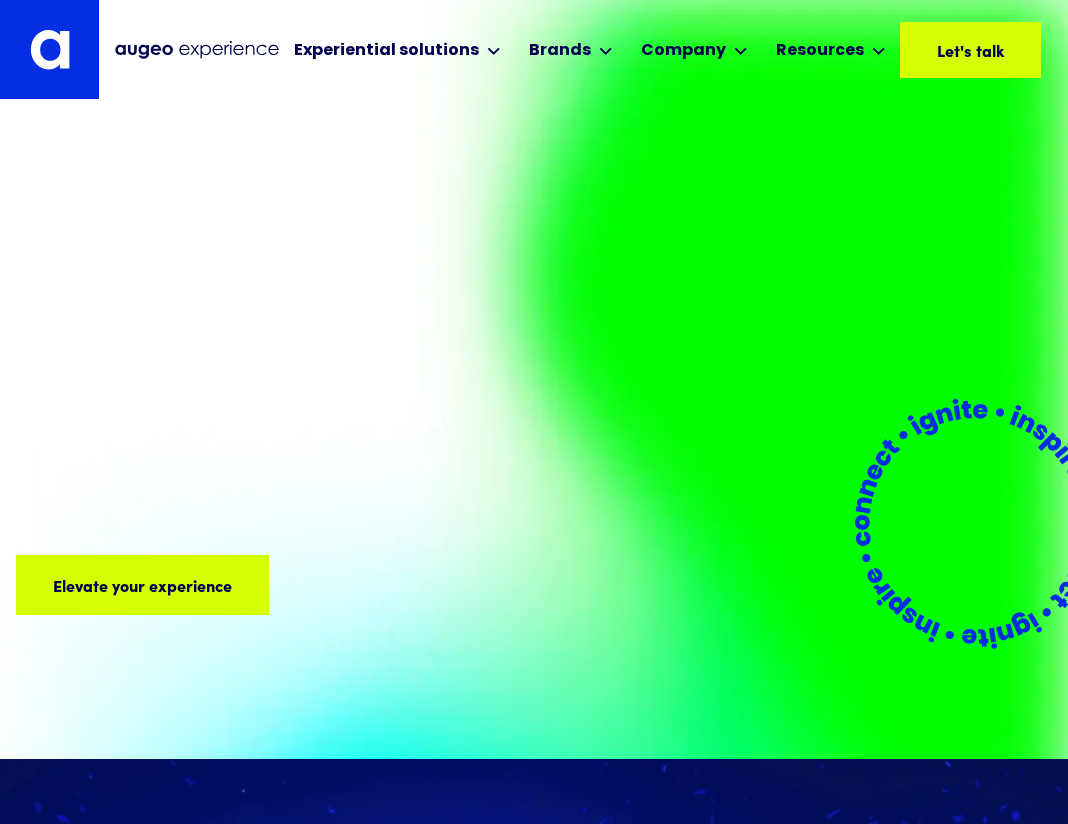 scroll, scrollTop: 0, scrollLeft: 0, axis: both 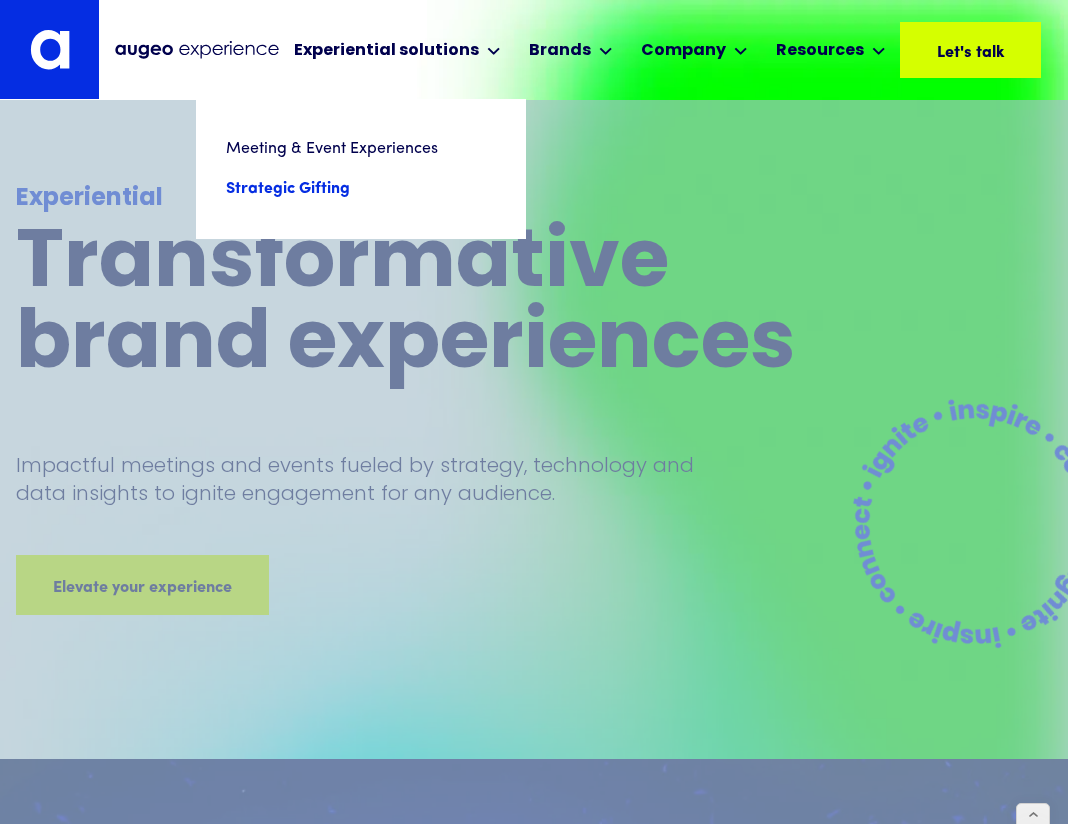 click on "Strategic Gifting" at bounding box center (361, 189) 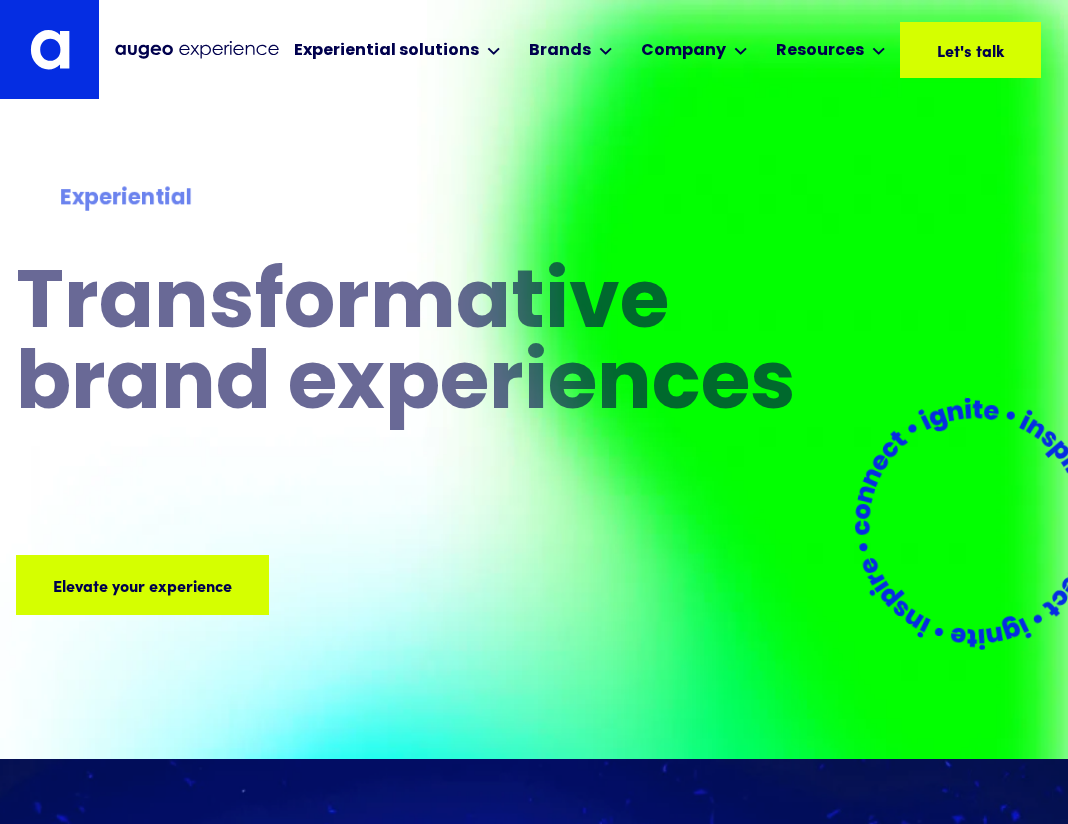scroll, scrollTop: 0, scrollLeft: 0, axis: both 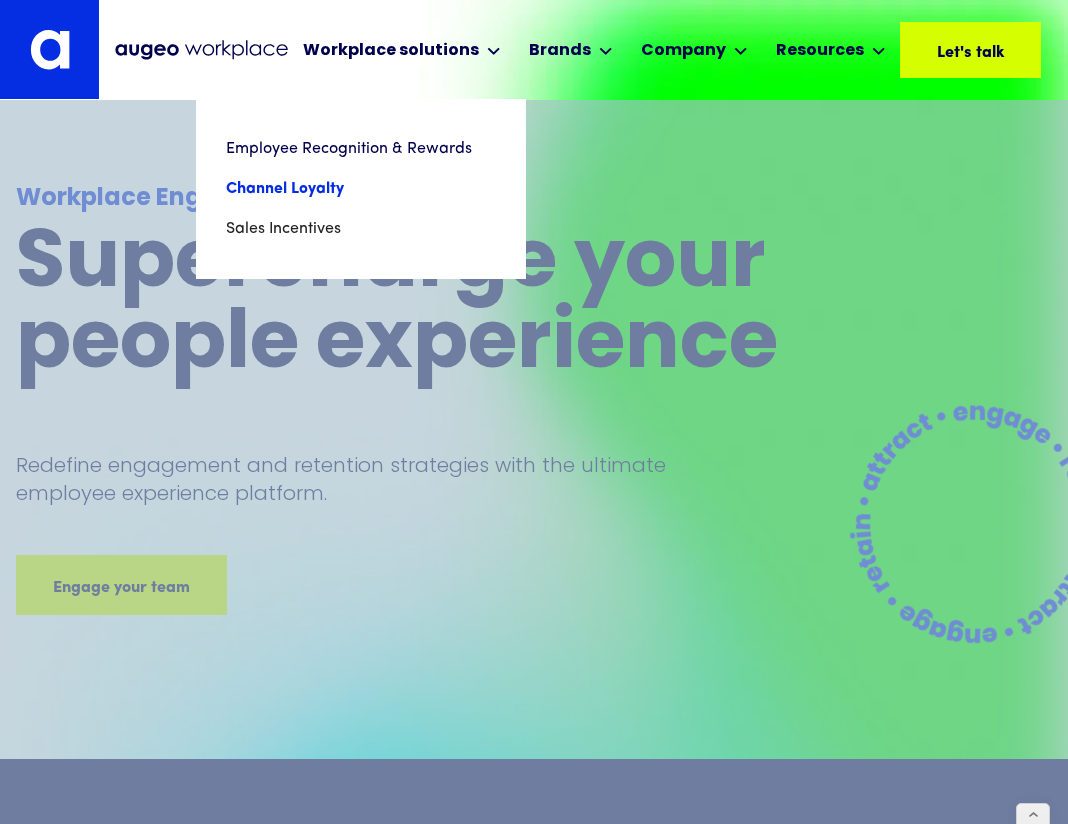 click on "Channel Loyalty" at bounding box center (361, 189) 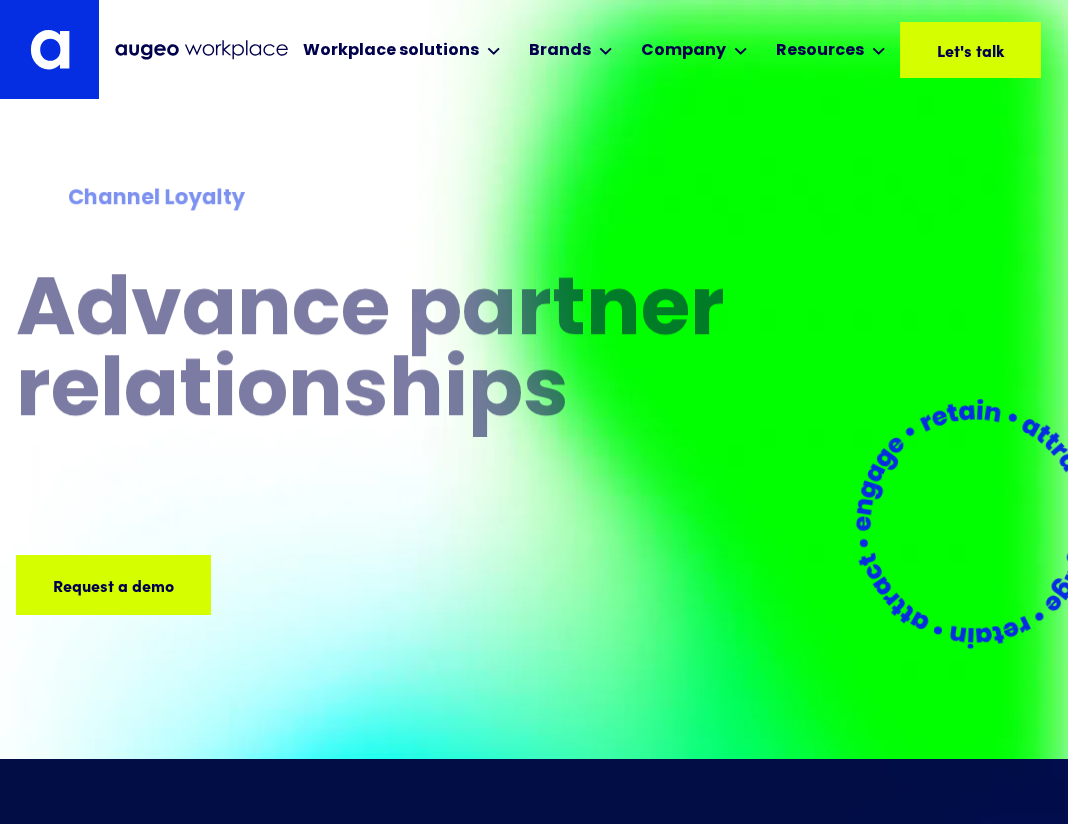 scroll, scrollTop: 0, scrollLeft: 0, axis: both 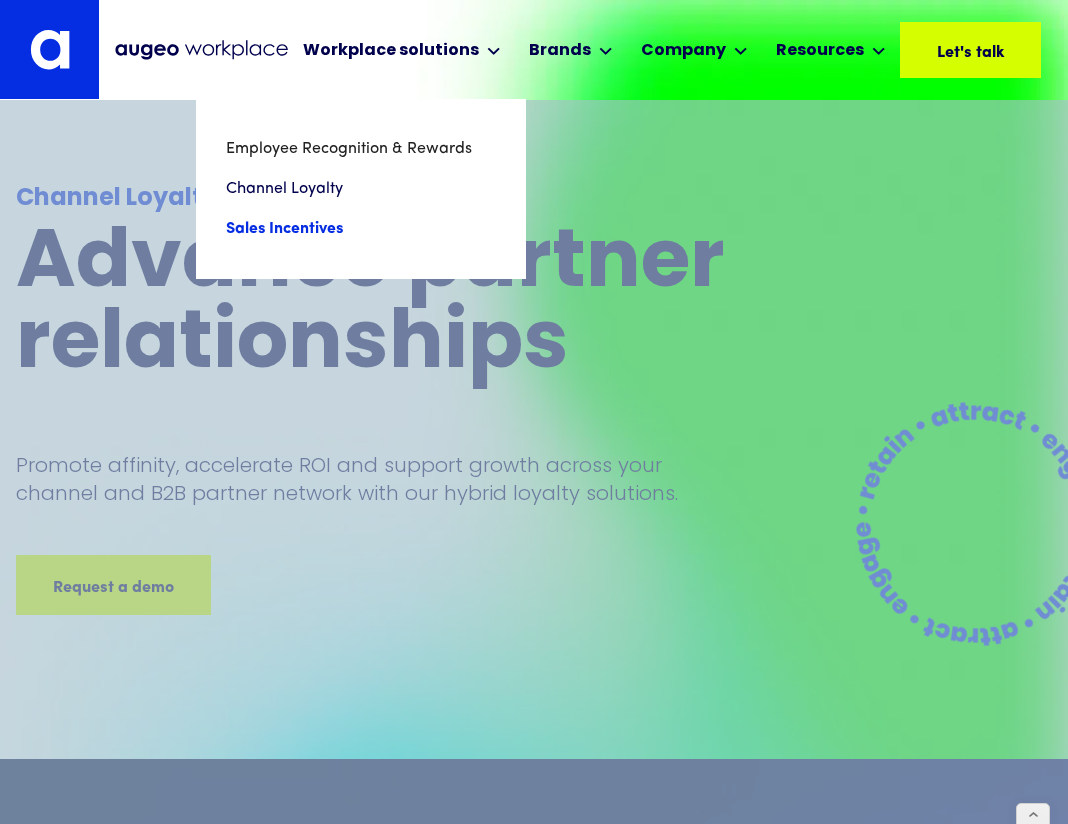 click on "Sales Incentives" at bounding box center [361, 229] 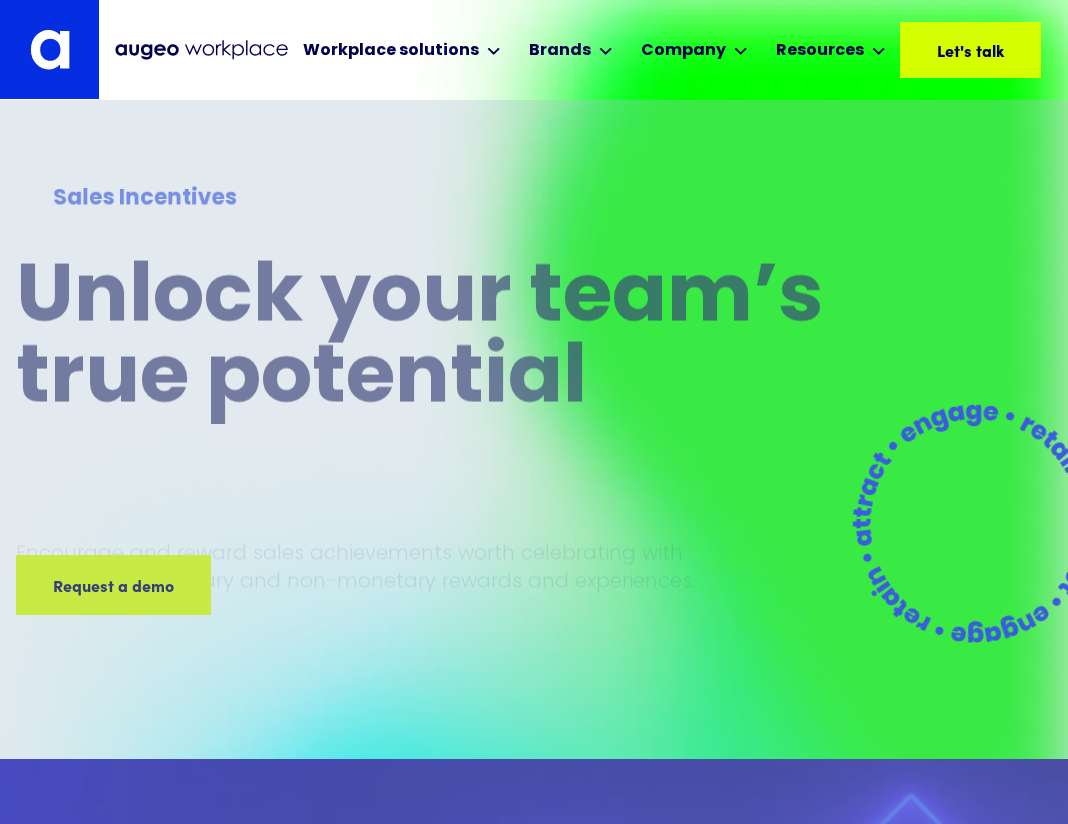 scroll, scrollTop: 0, scrollLeft: 0, axis: both 